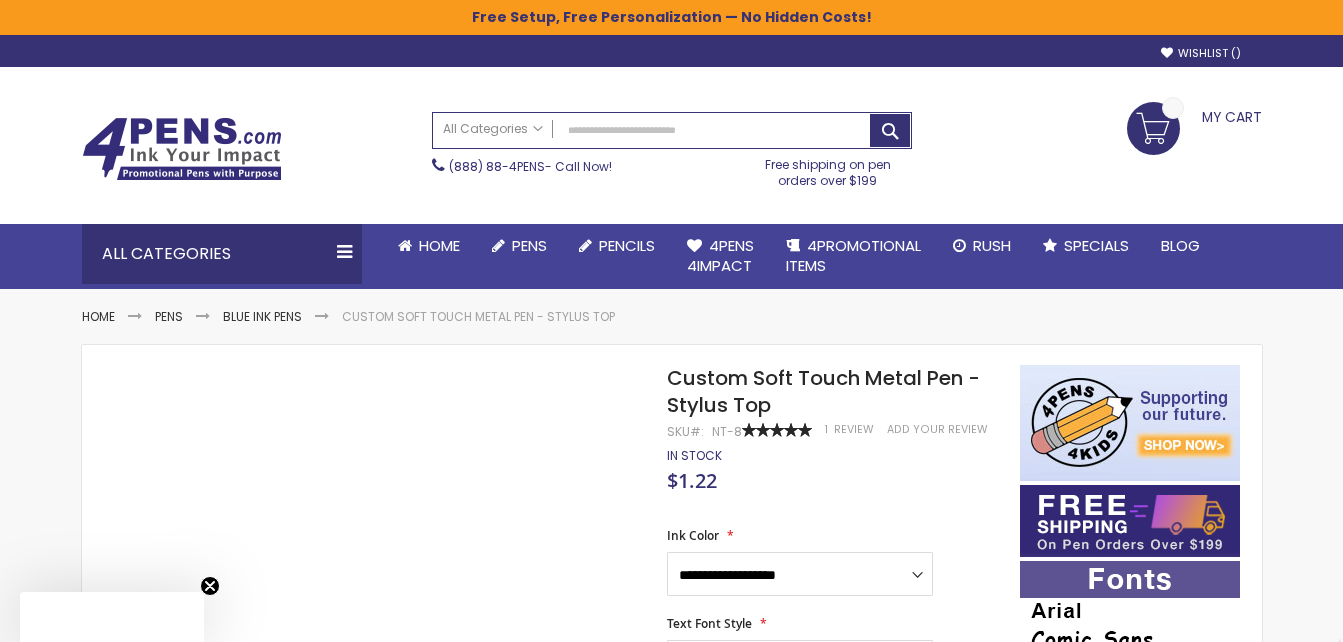 scroll, scrollTop: 0, scrollLeft: 0, axis: both 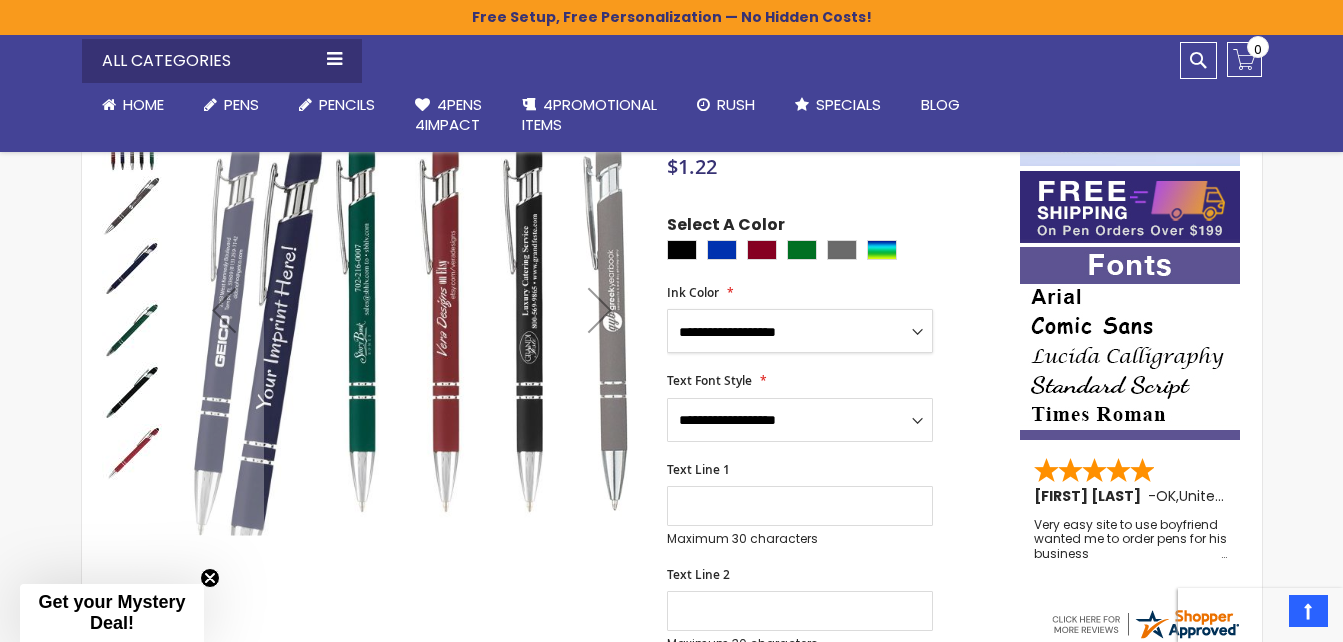 click on "**********" at bounding box center [800, 331] 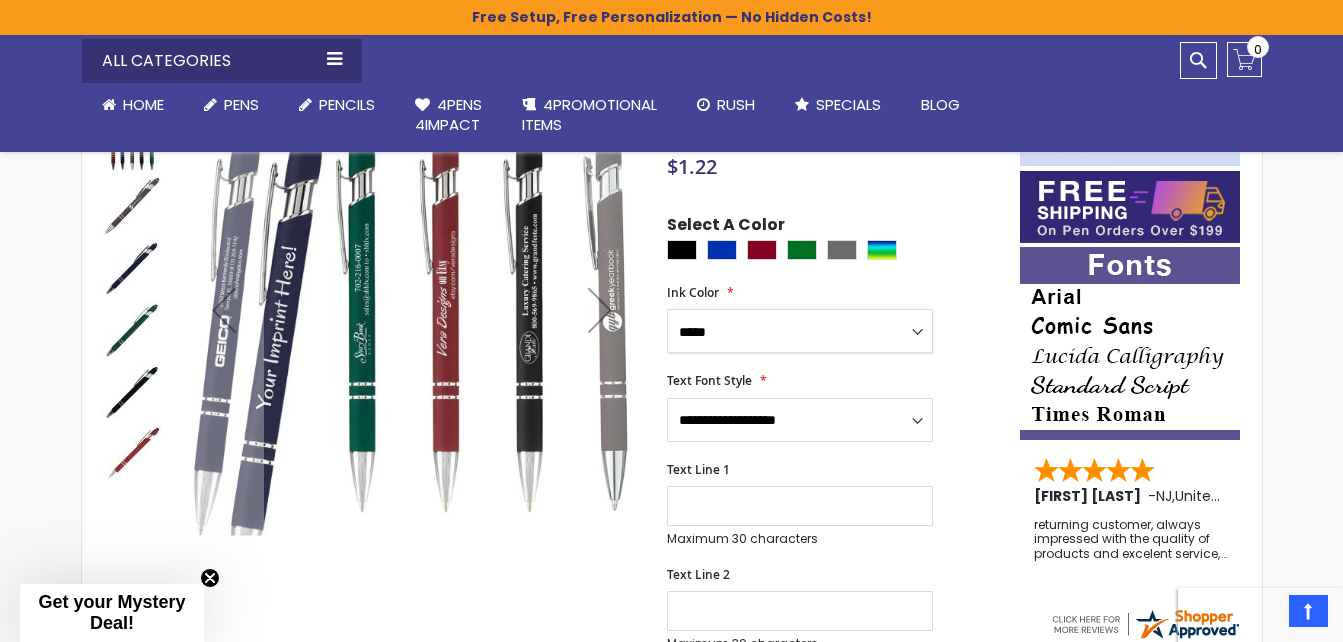 click on "**********" at bounding box center [800, 331] 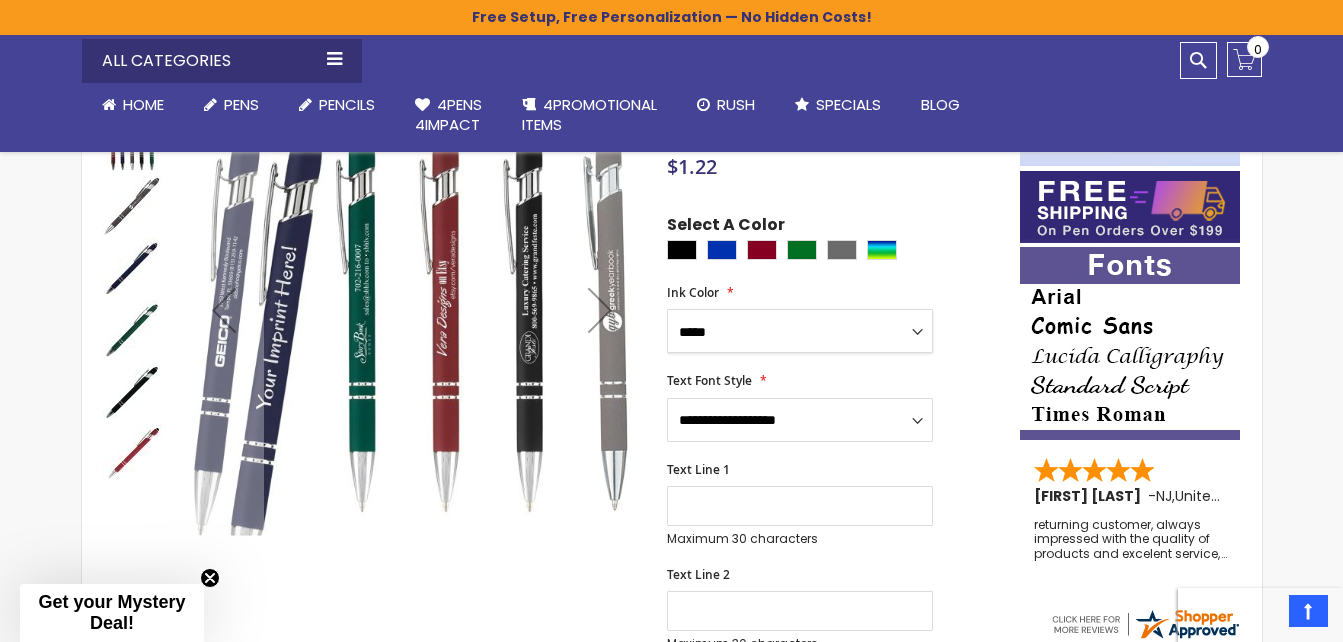 click on "**********" at bounding box center [800, 331] 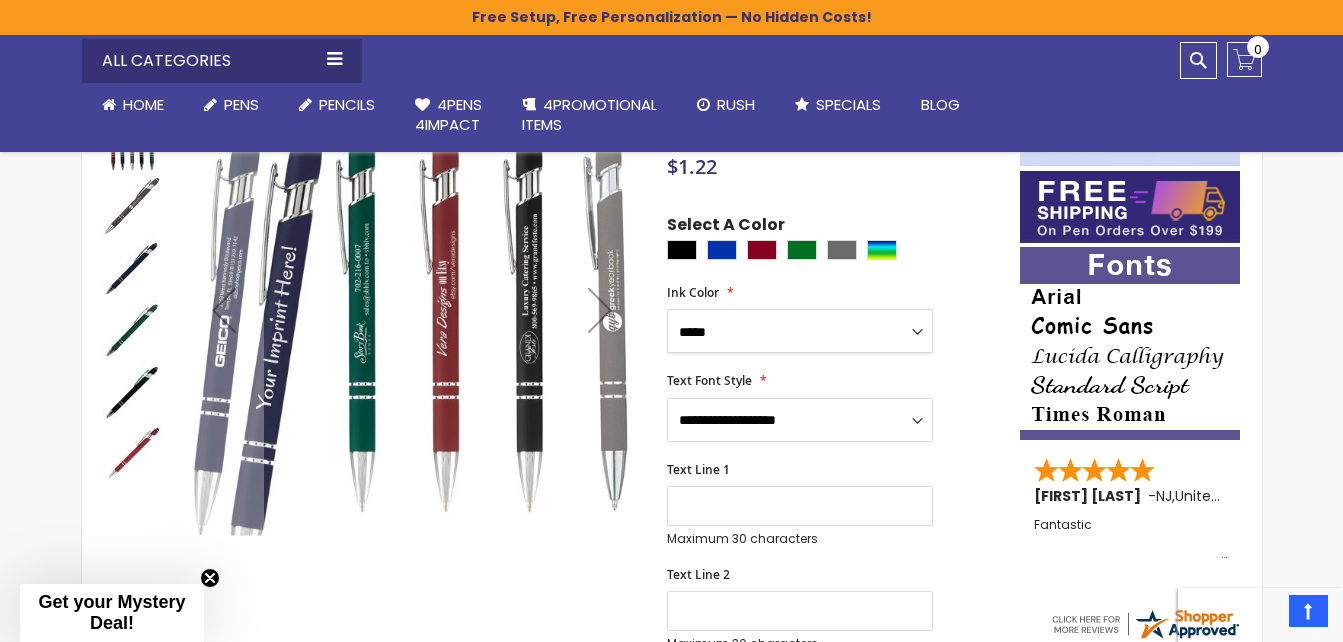 select on "*****" 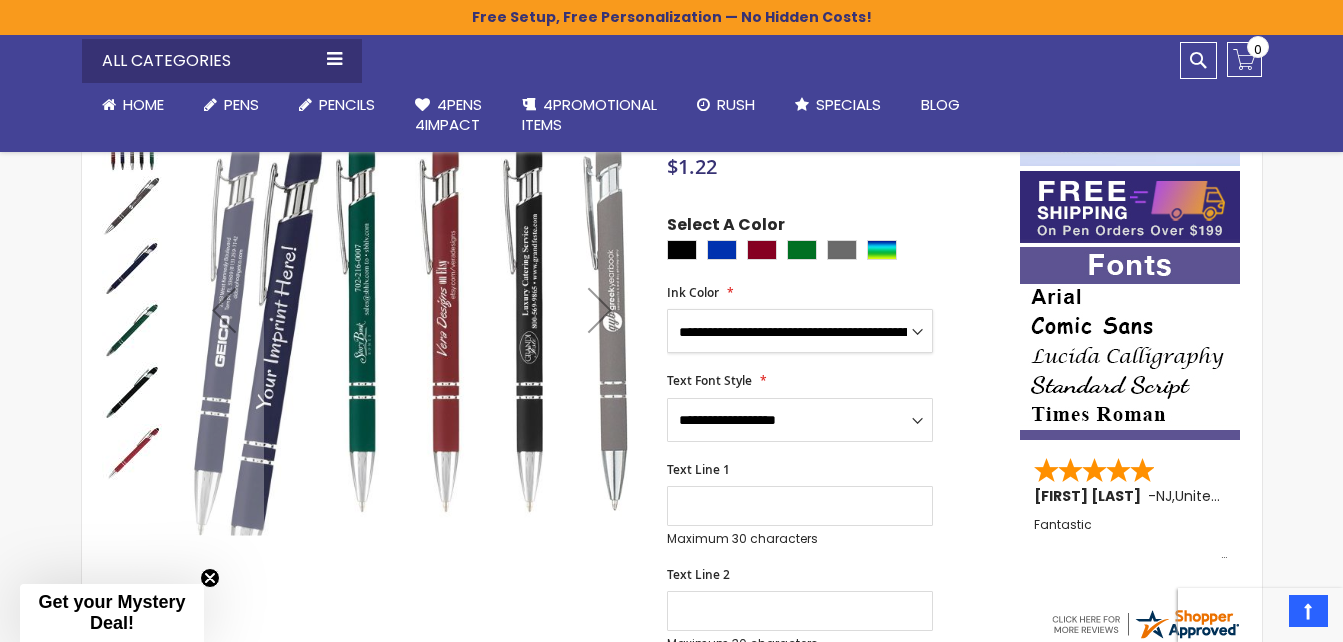 click on "**********" at bounding box center (800, 331) 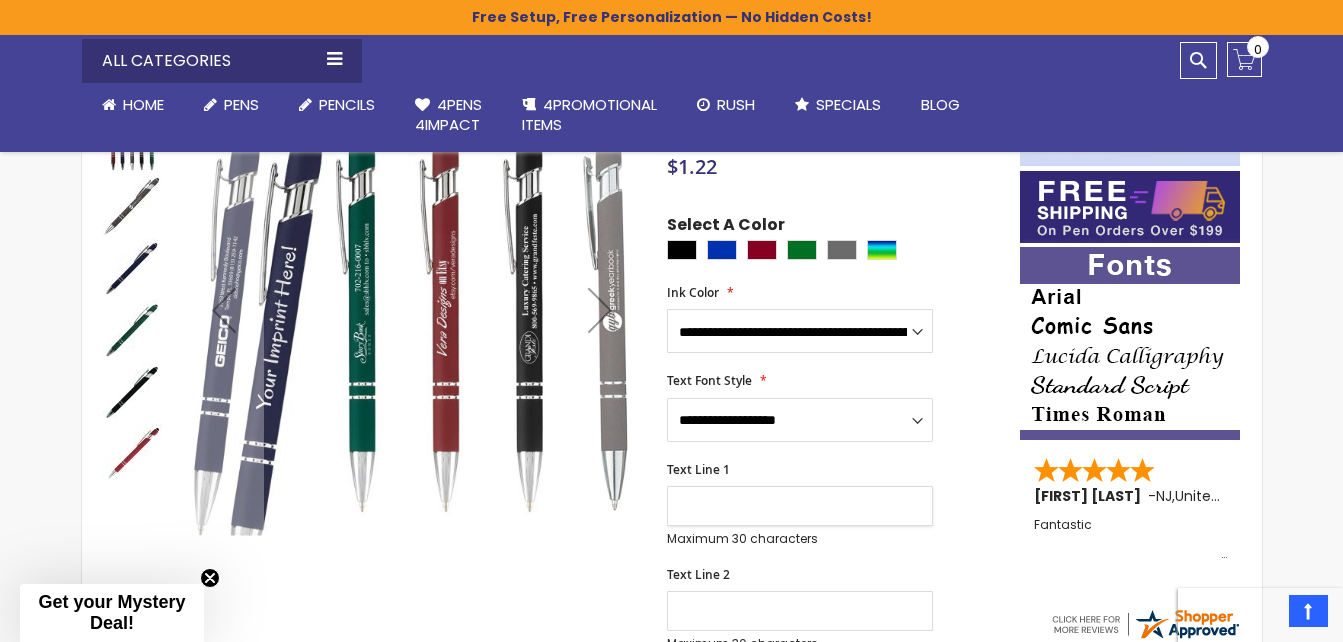 click on "Text Line 1" at bounding box center (800, 506) 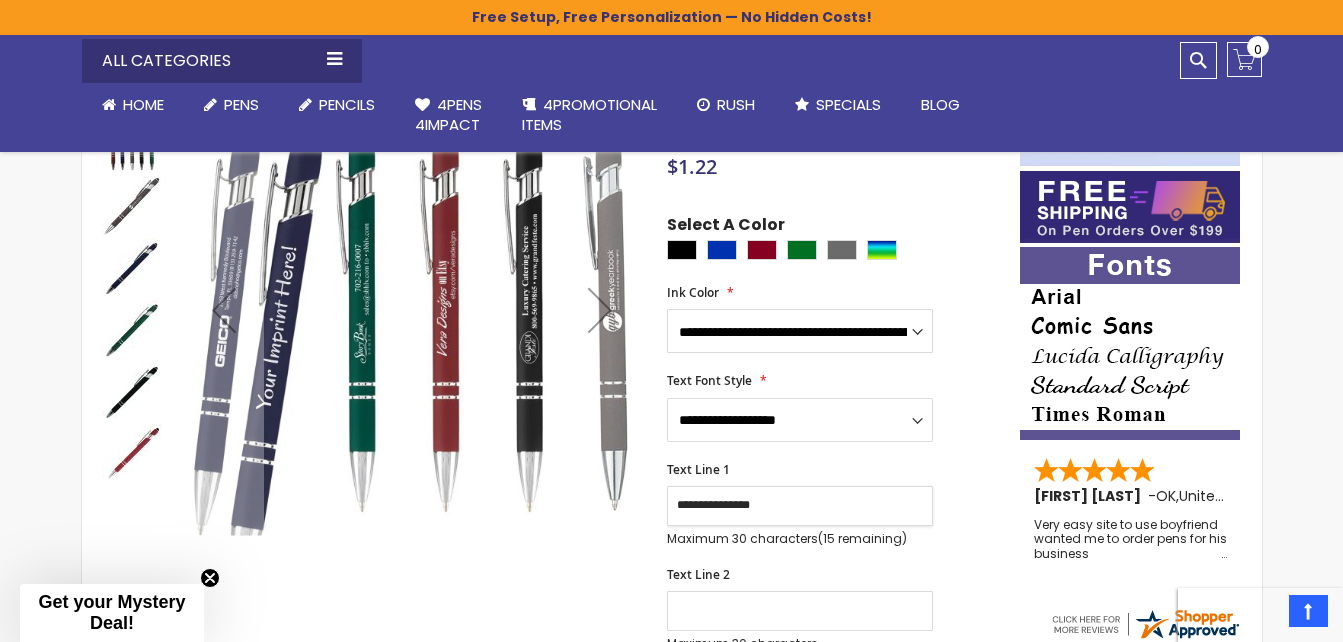 type on "**********" 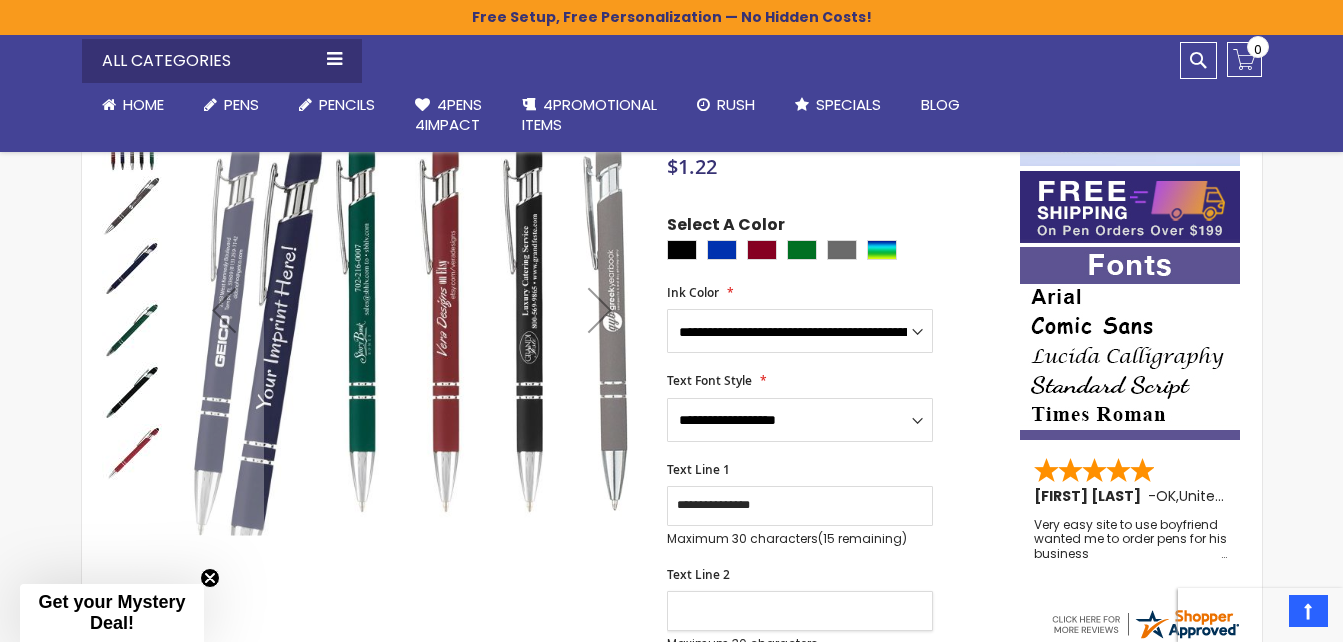 click on "Text Line 2" at bounding box center [800, 611] 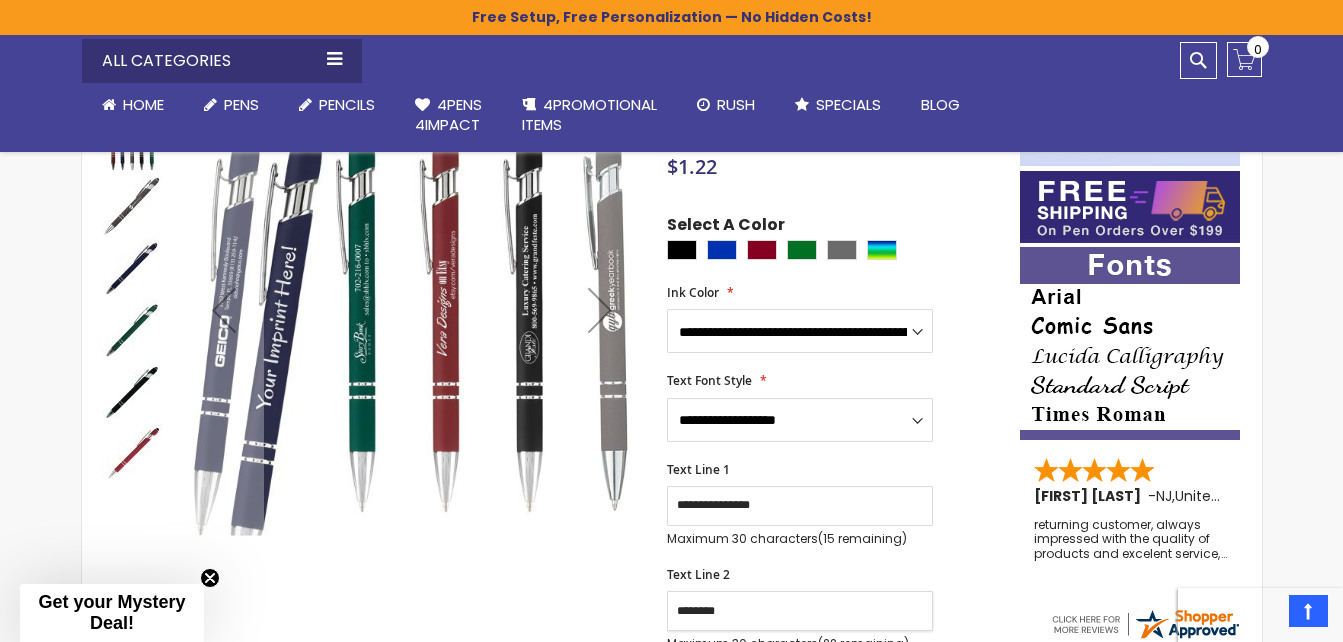 type on "********" 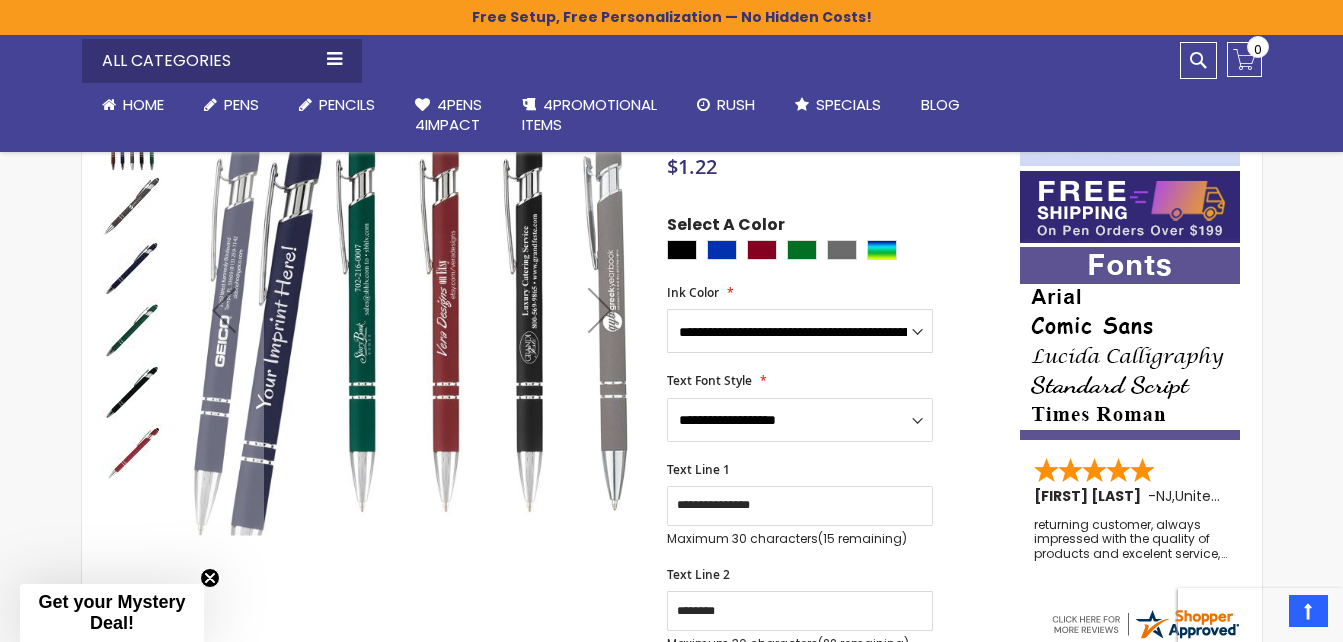 click on "SKU
NT-8
Rating:
100
% of
100
1" at bounding box center (551, 844) 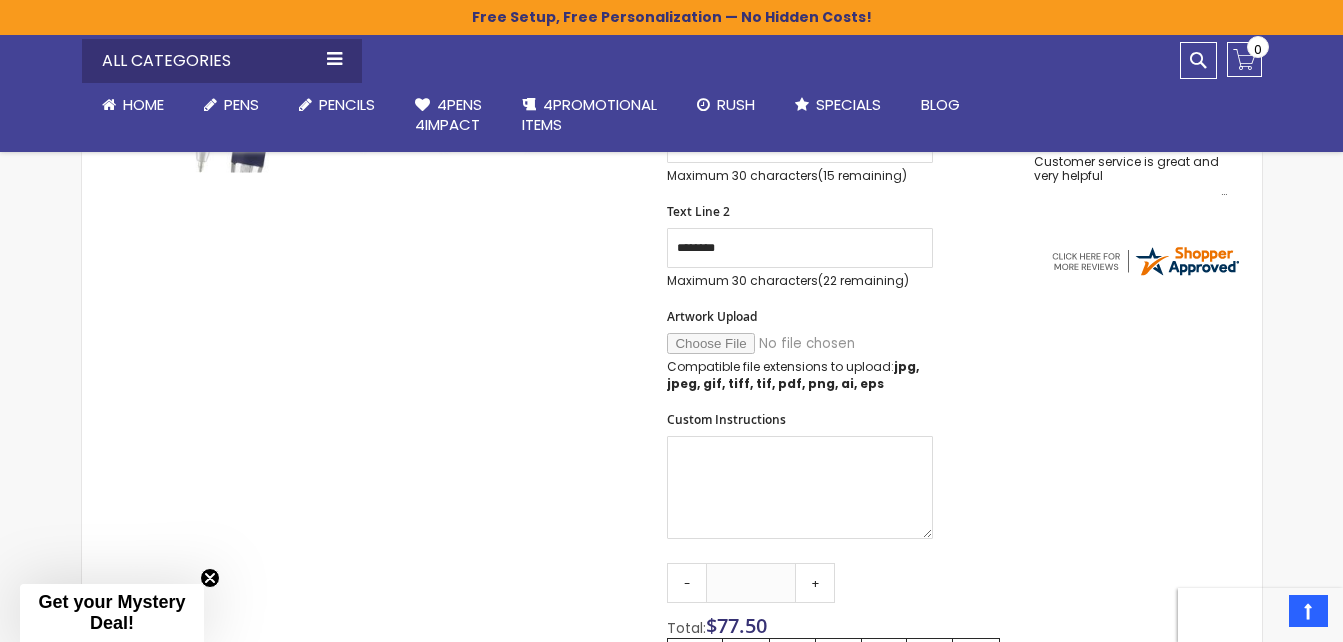 scroll, scrollTop: 680, scrollLeft: 0, axis: vertical 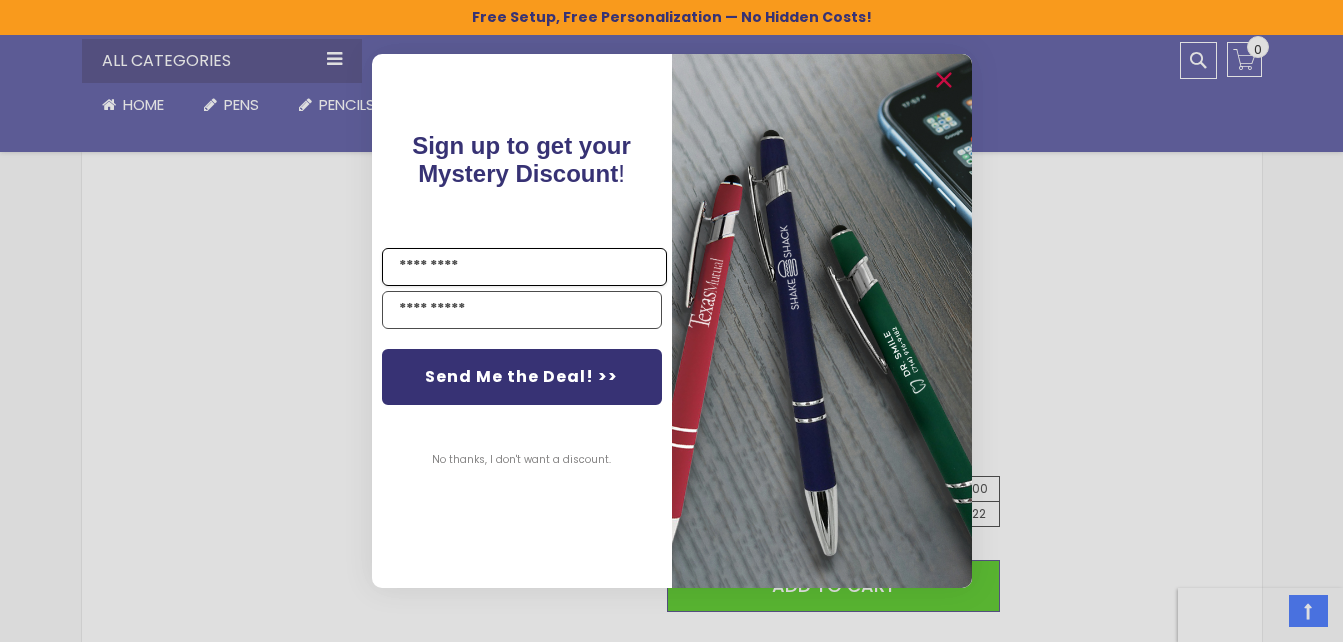 click on "Name" at bounding box center [524, 267] 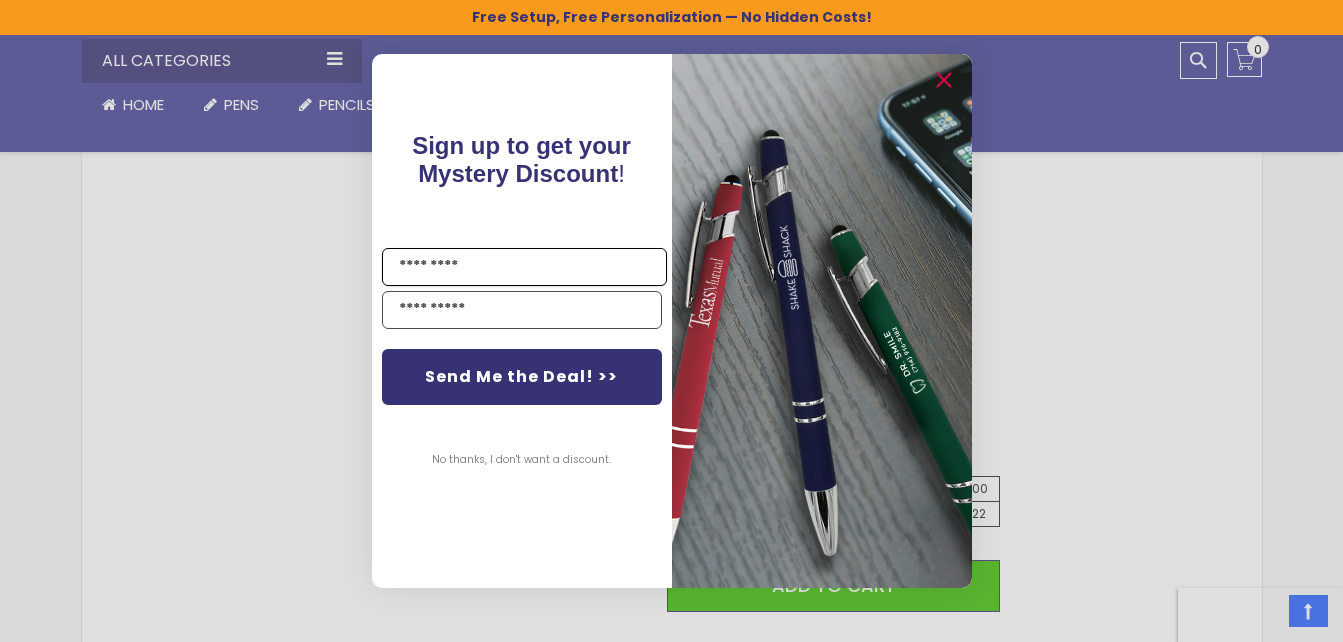 type on "*****" 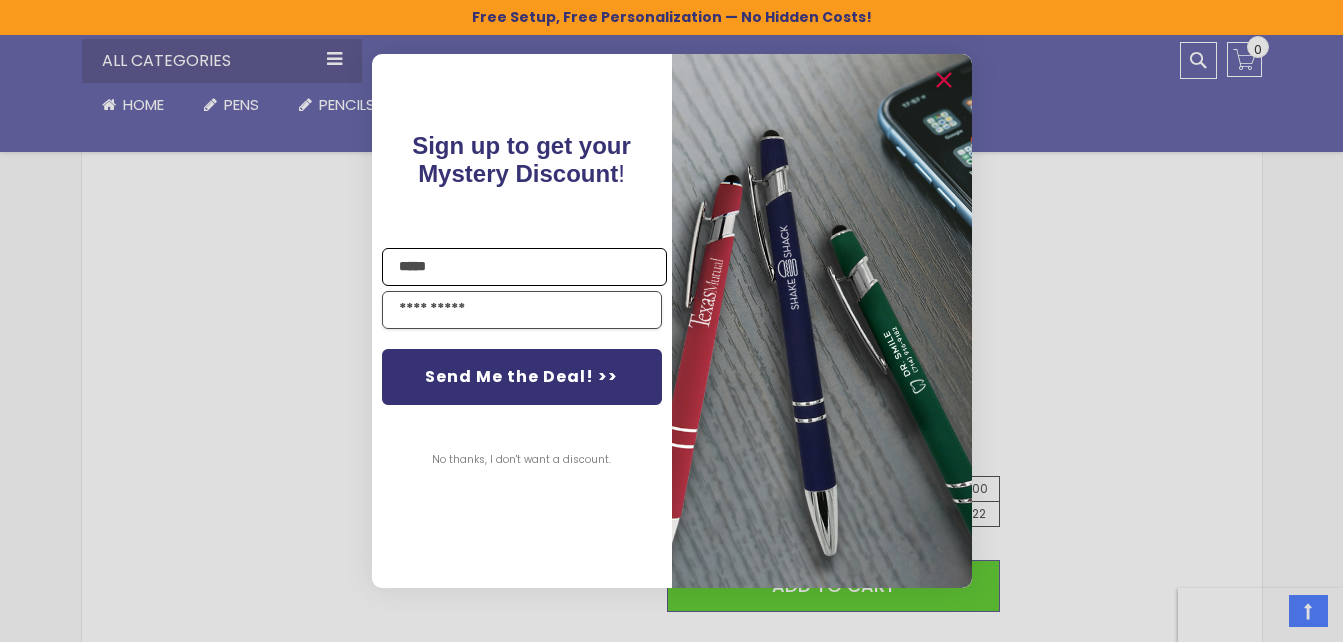 type on "**********" 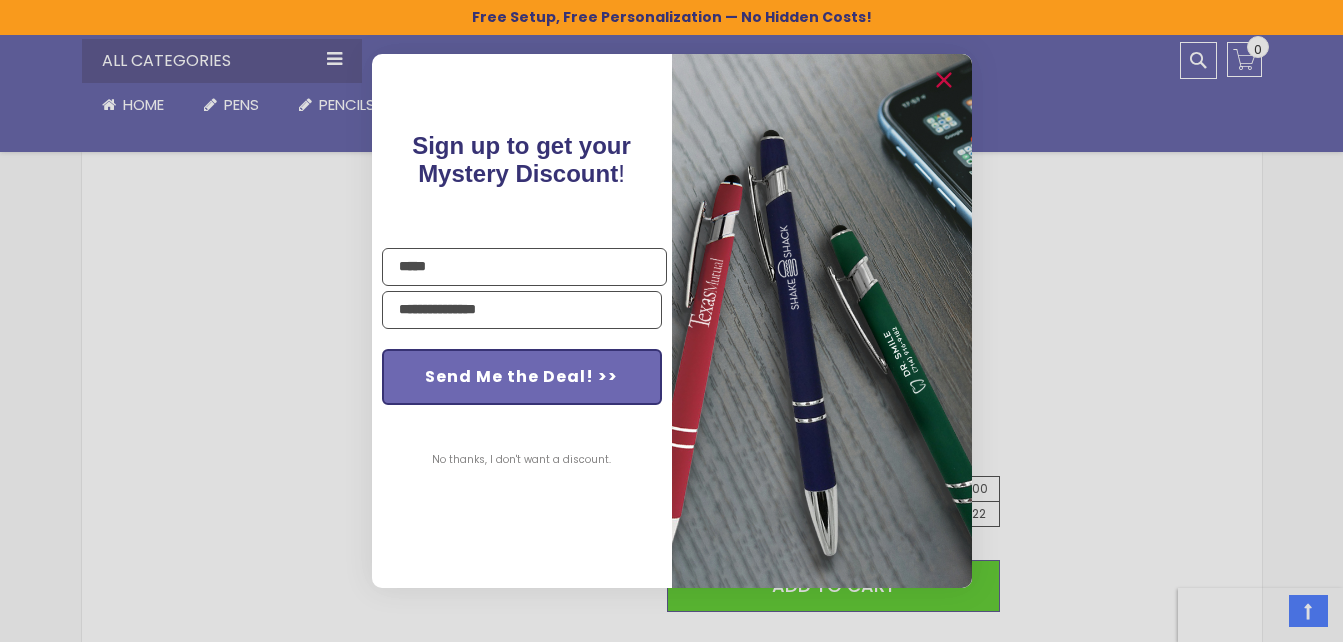 click on "Send Me the Deal! >>" at bounding box center [522, 377] 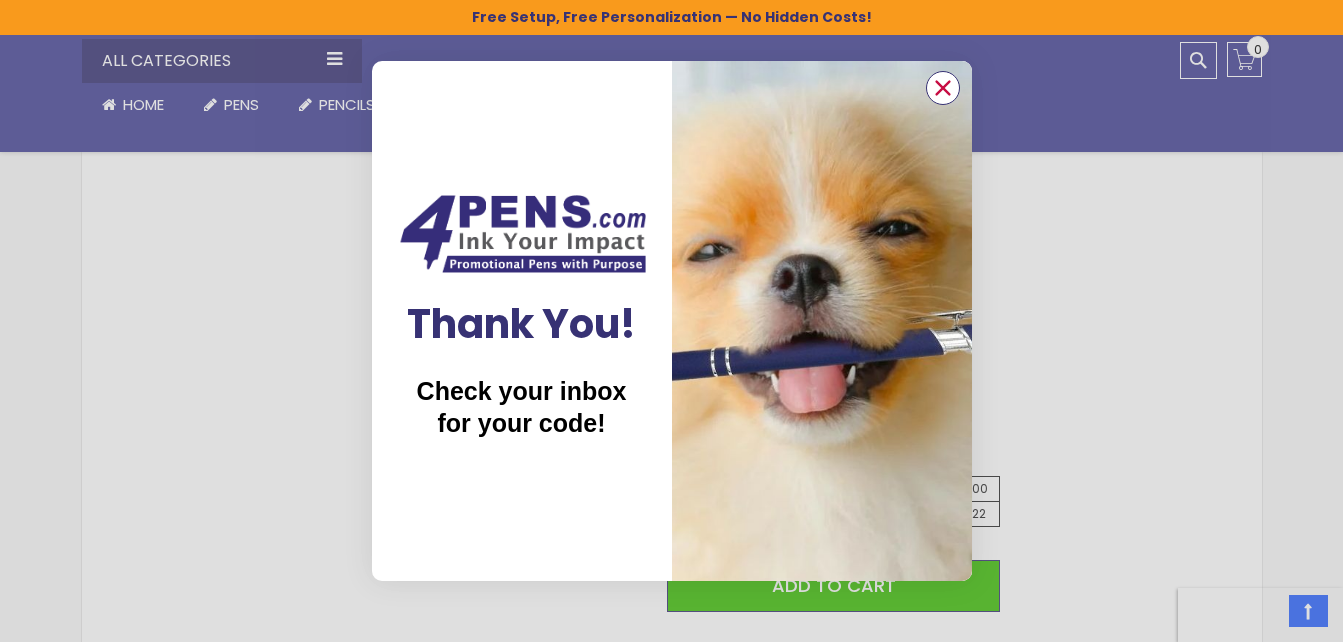 click at bounding box center (942, 88) 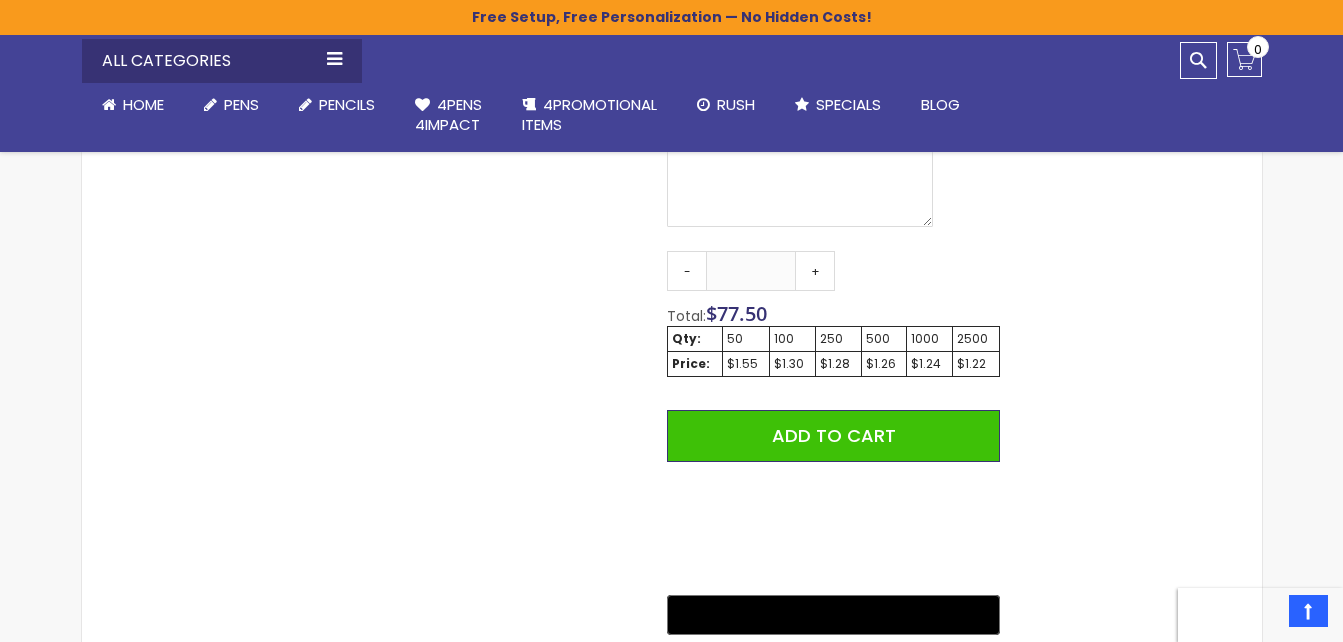 scroll, scrollTop: 1025, scrollLeft: 0, axis: vertical 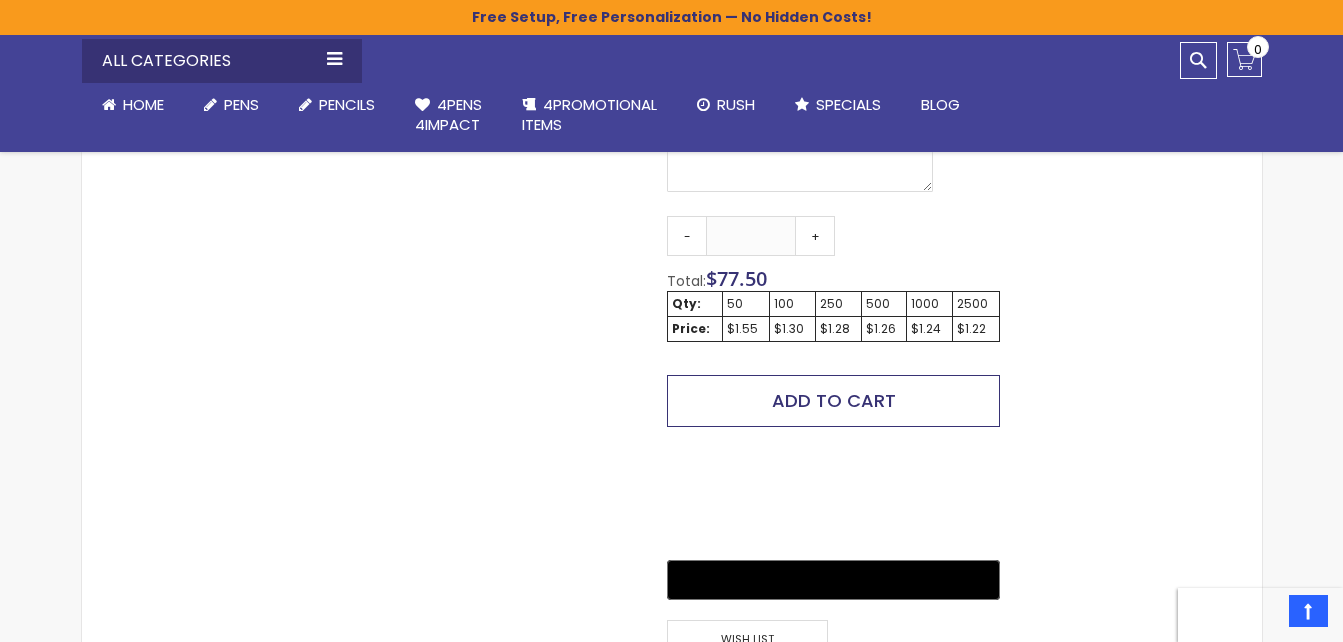 click on "Add to Cart" at bounding box center [833, 401] 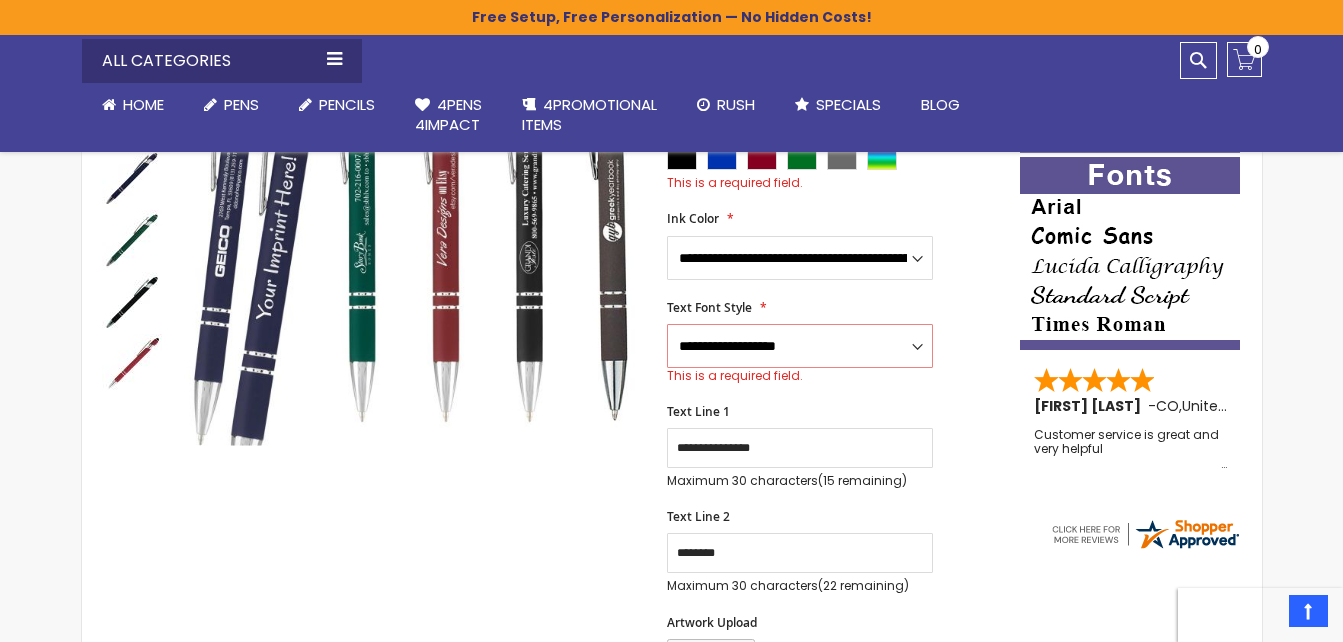 scroll, scrollTop: 208, scrollLeft: 0, axis: vertical 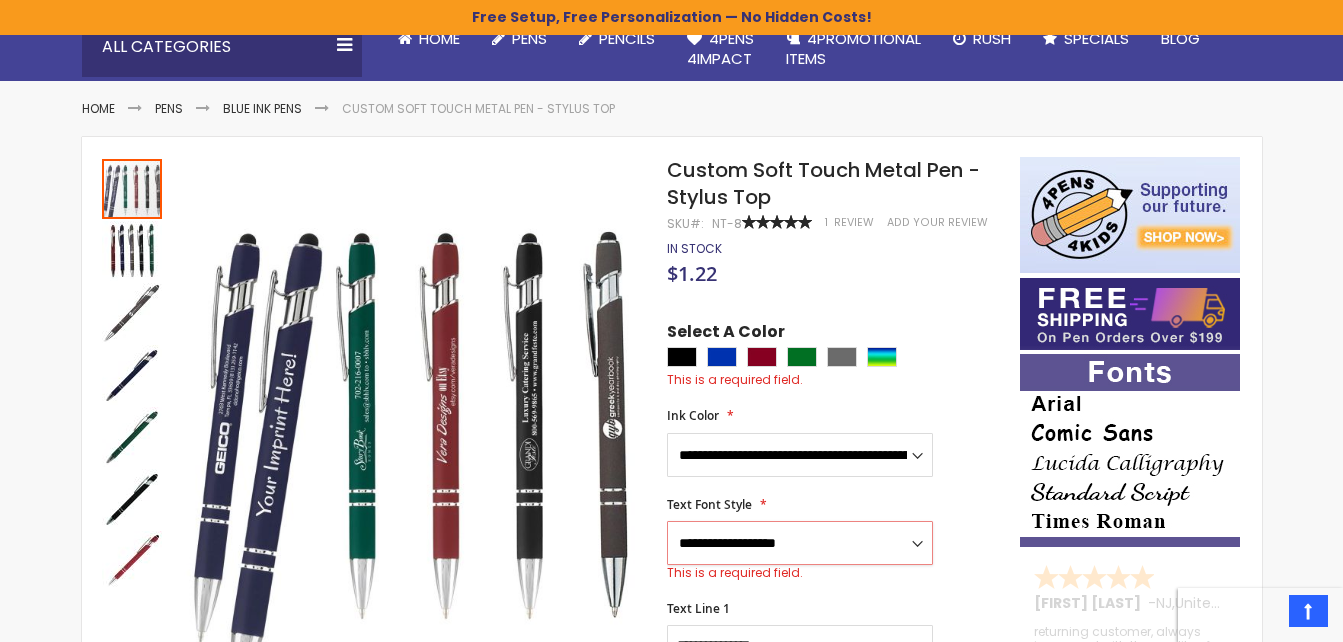 click on "**********" at bounding box center (800, 543) 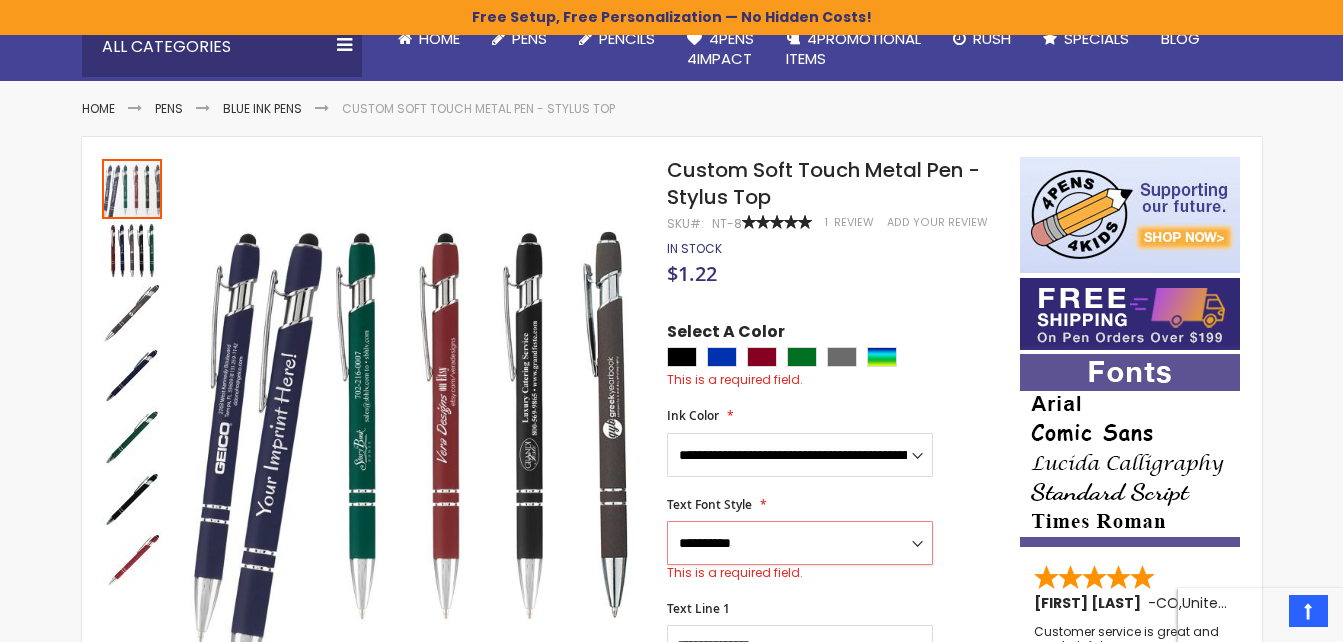 click on "**********" at bounding box center (800, 543) 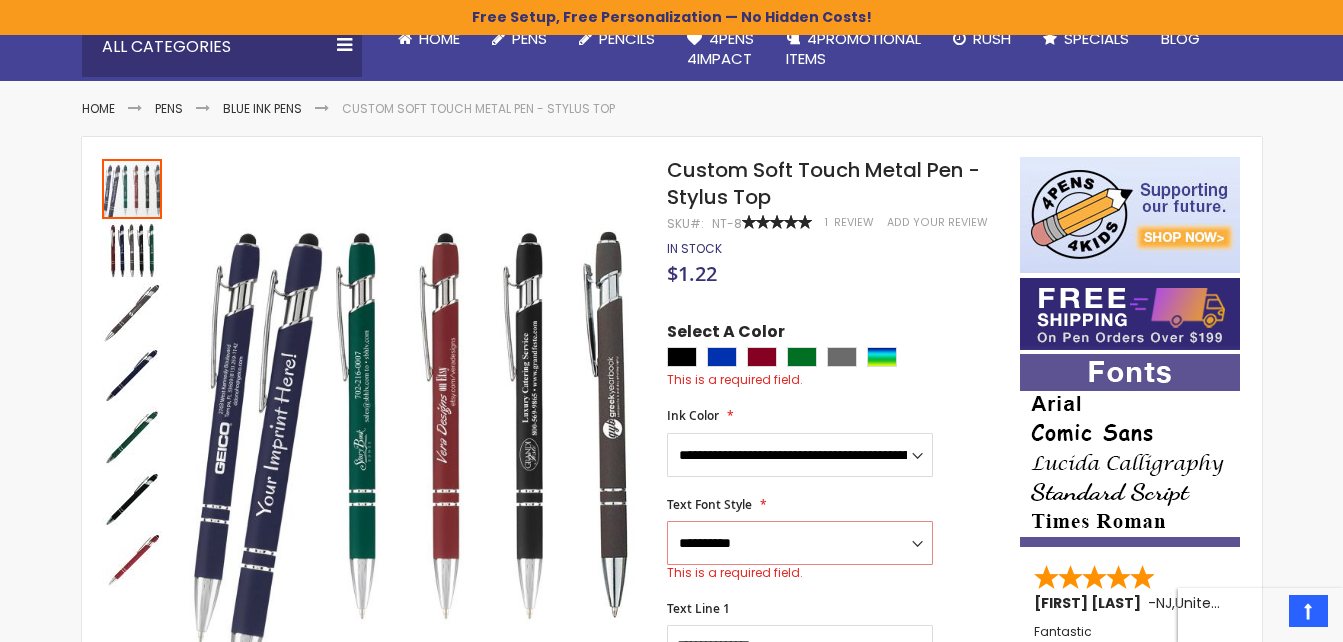 click at bounding box center (1130, 450) 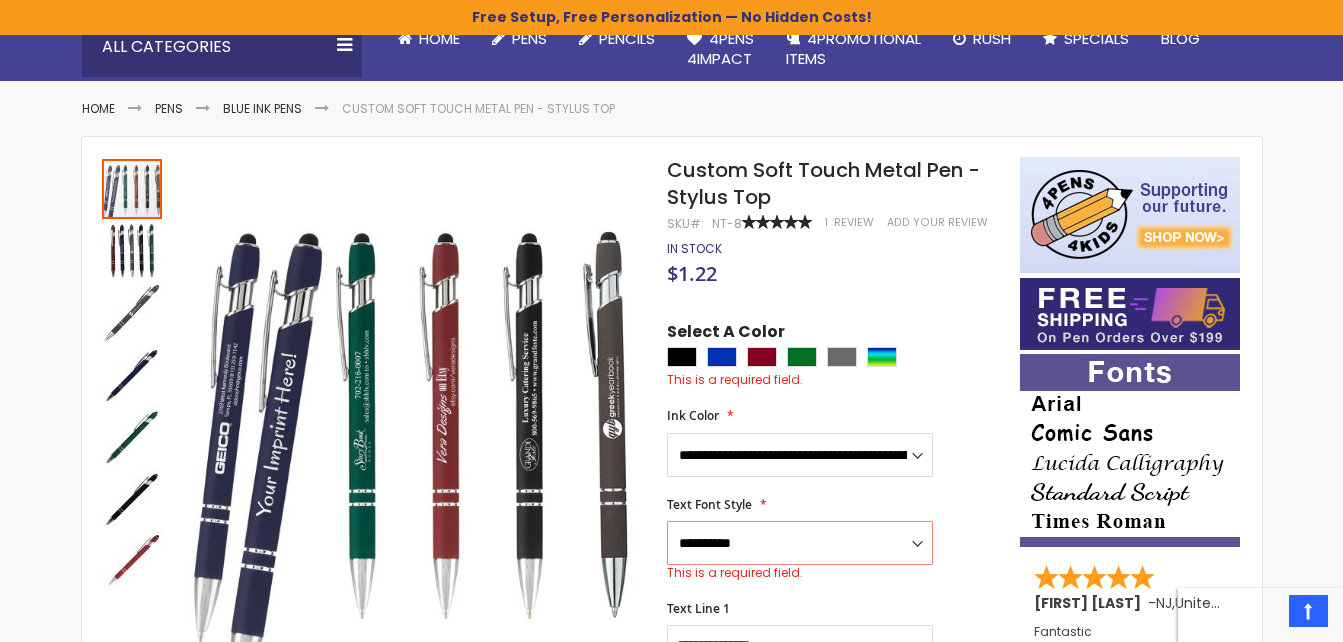 click at bounding box center [1130, 450] 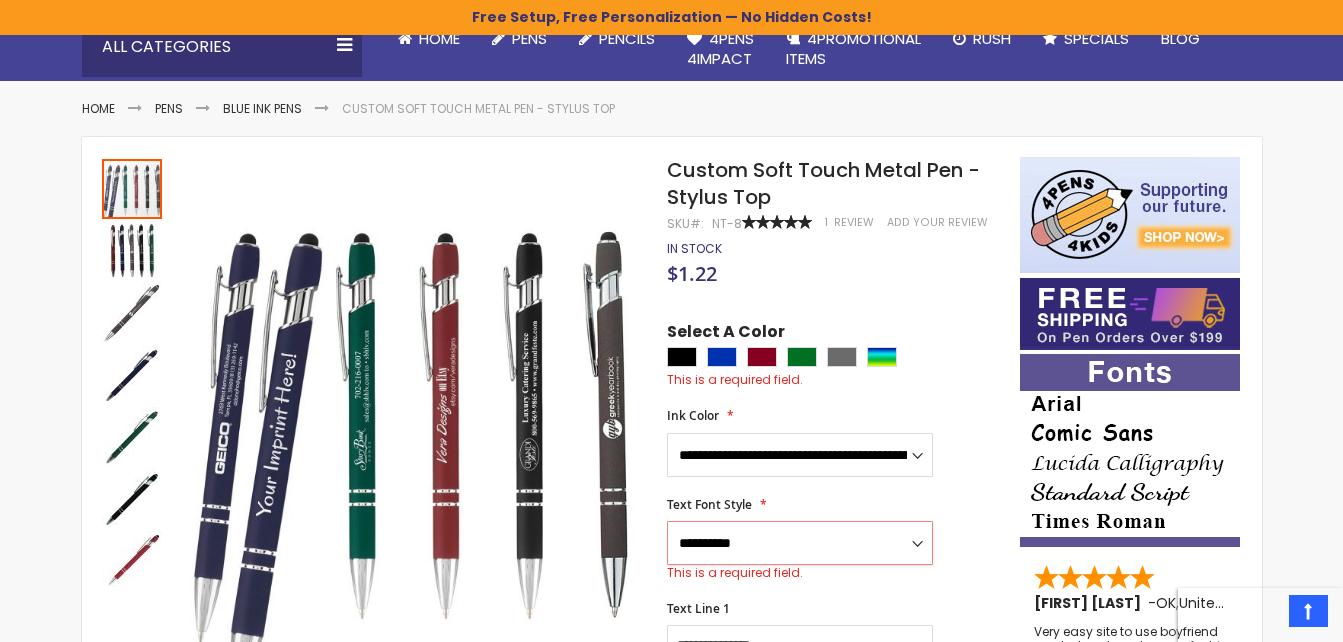 click on "**********" at bounding box center (800, 543) 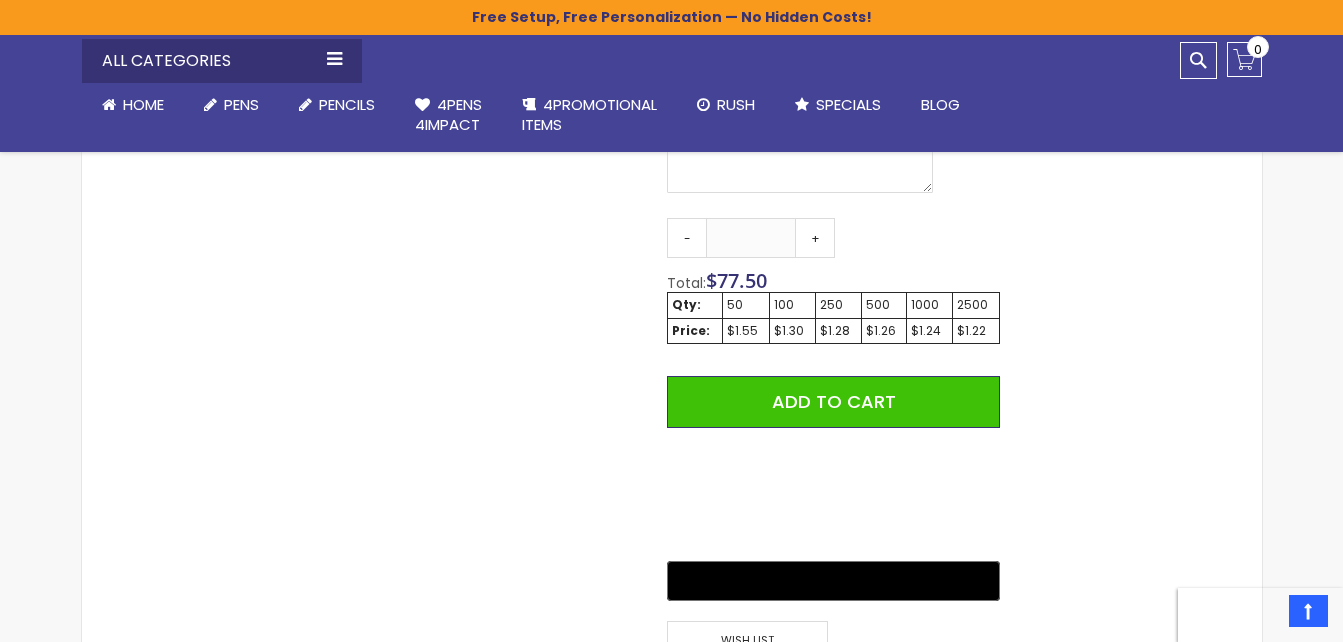 scroll, scrollTop: 1071, scrollLeft: 0, axis: vertical 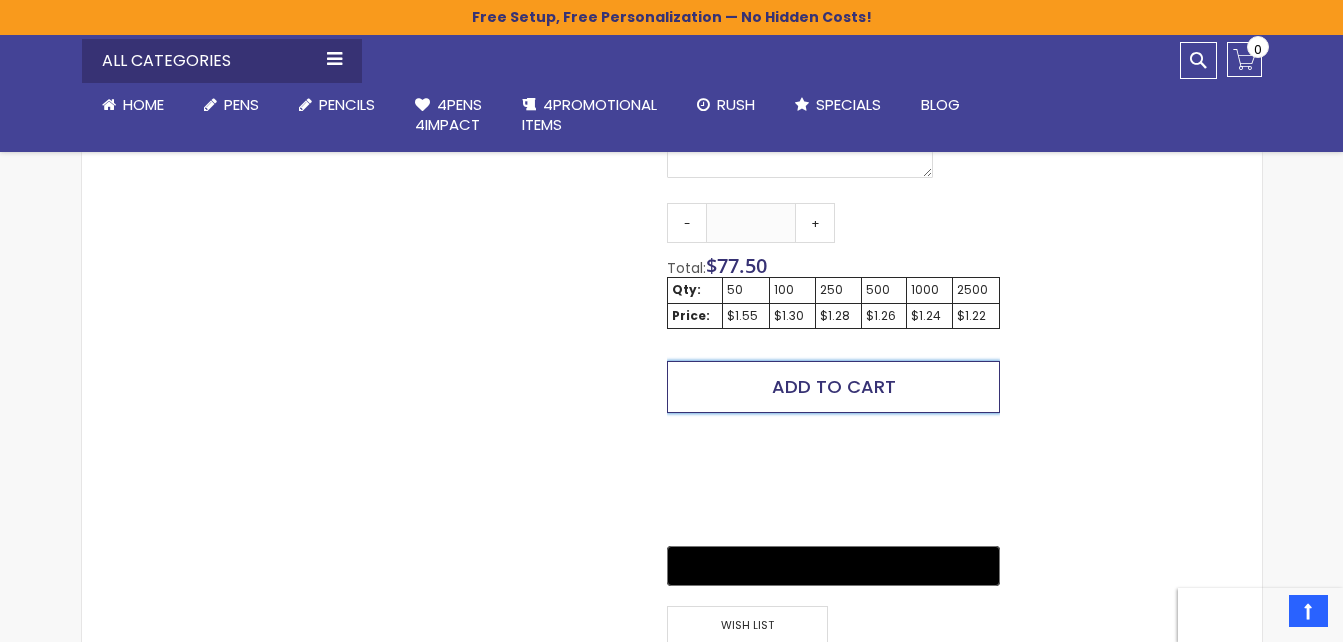 click on "Add to Cart" at bounding box center (834, 386) 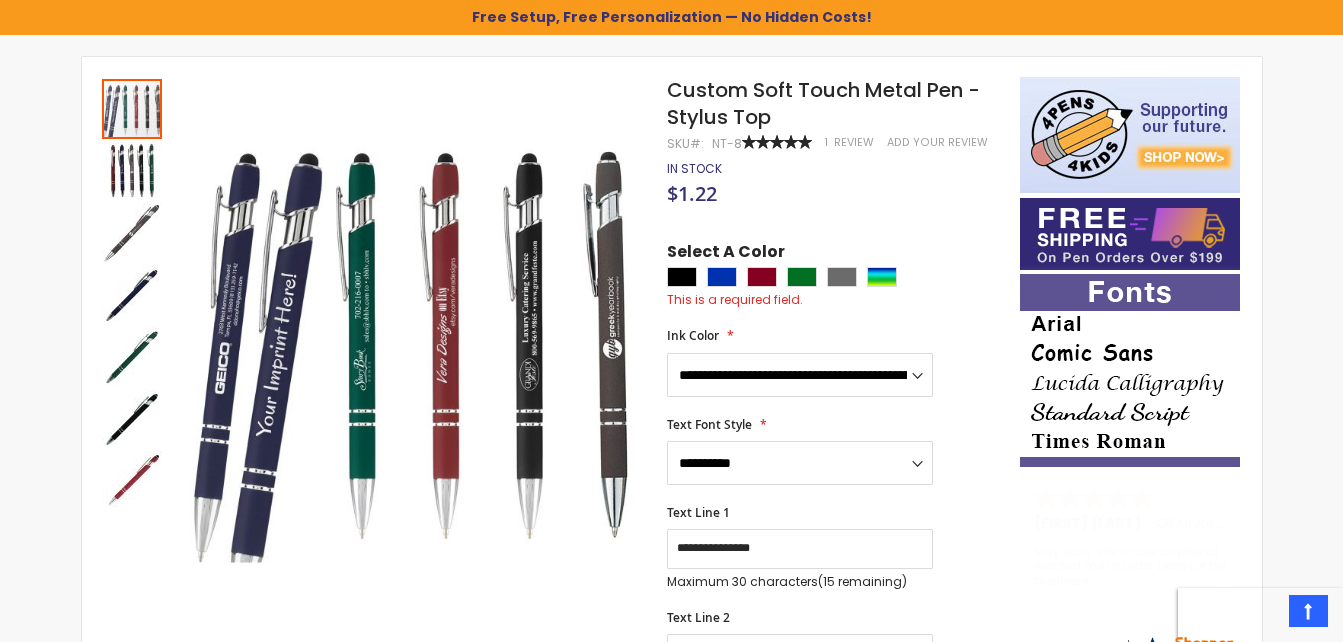 scroll, scrollTop: 208, scrollLeft: 0, axis: vertical 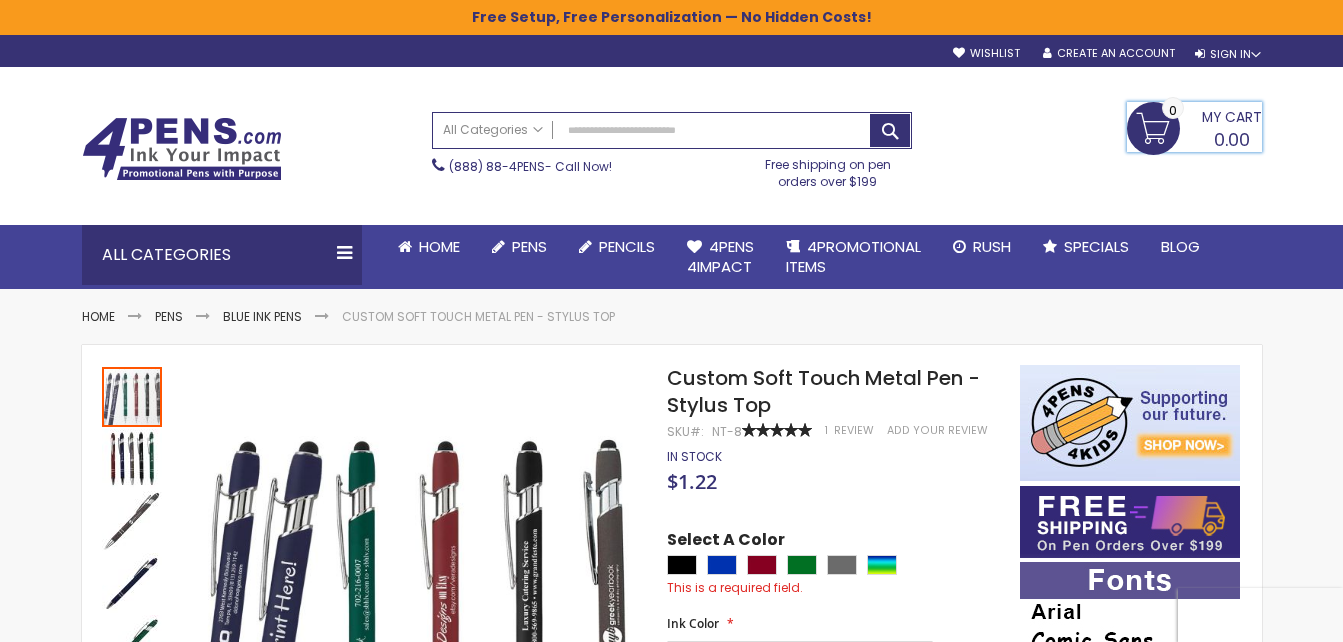click on "My Cart
0.00
0" at bounding box center [1194, 127] 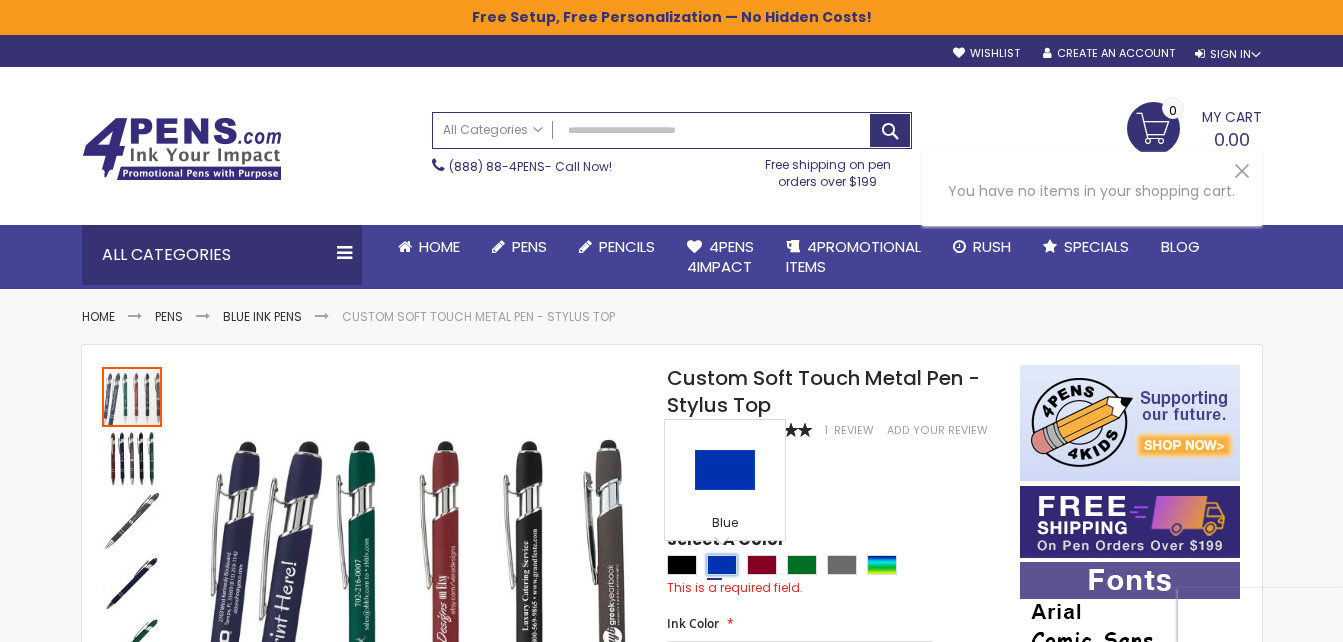 click at bounding box center (722, 565) 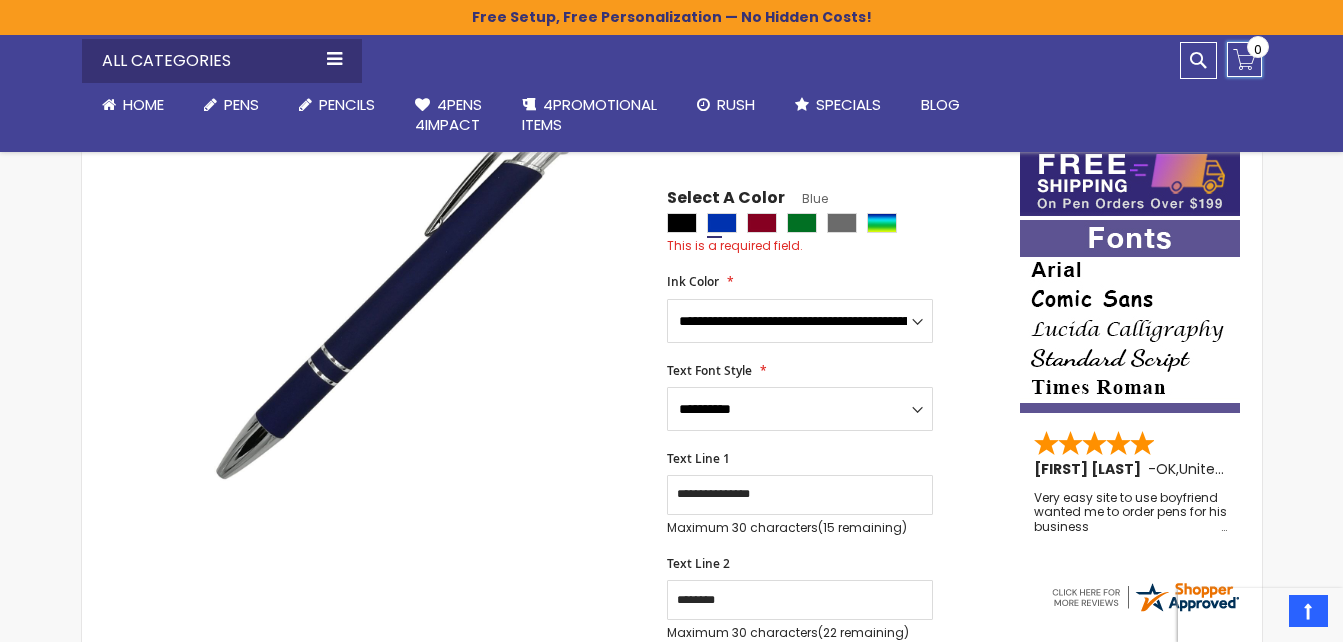 scroll, scrollTop: 362, scrollLeft: 0, axis: vertical 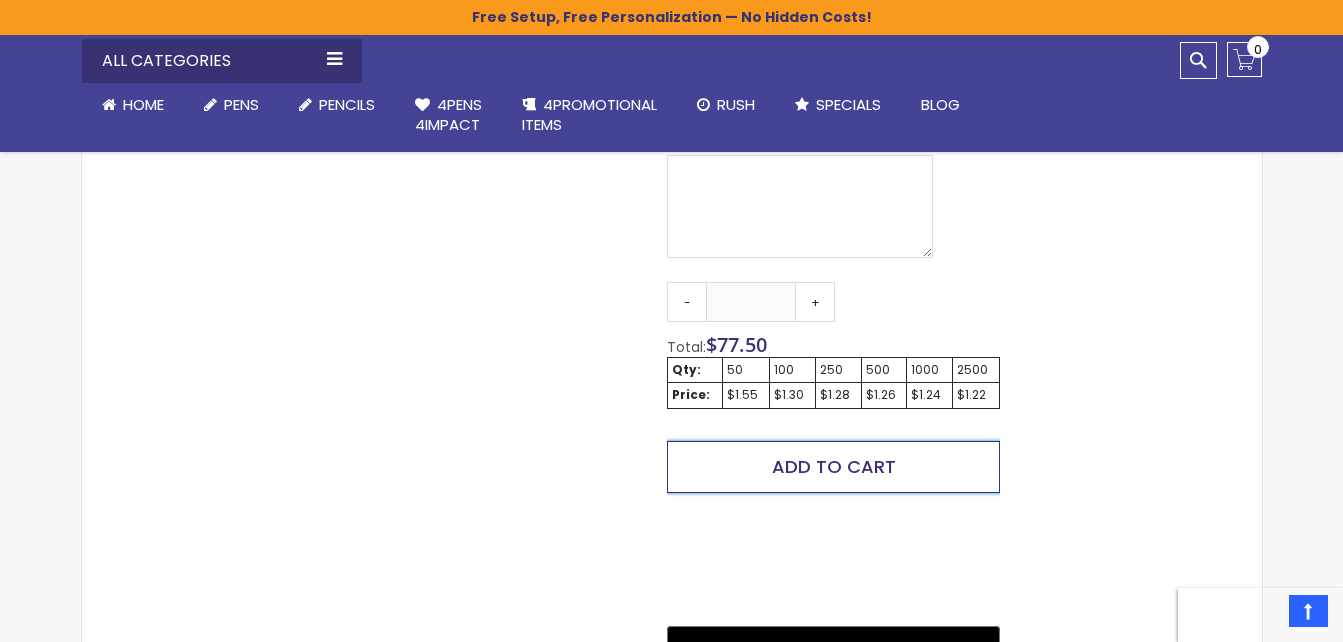click on "Add to Cart" at bounding box center (834, 466) 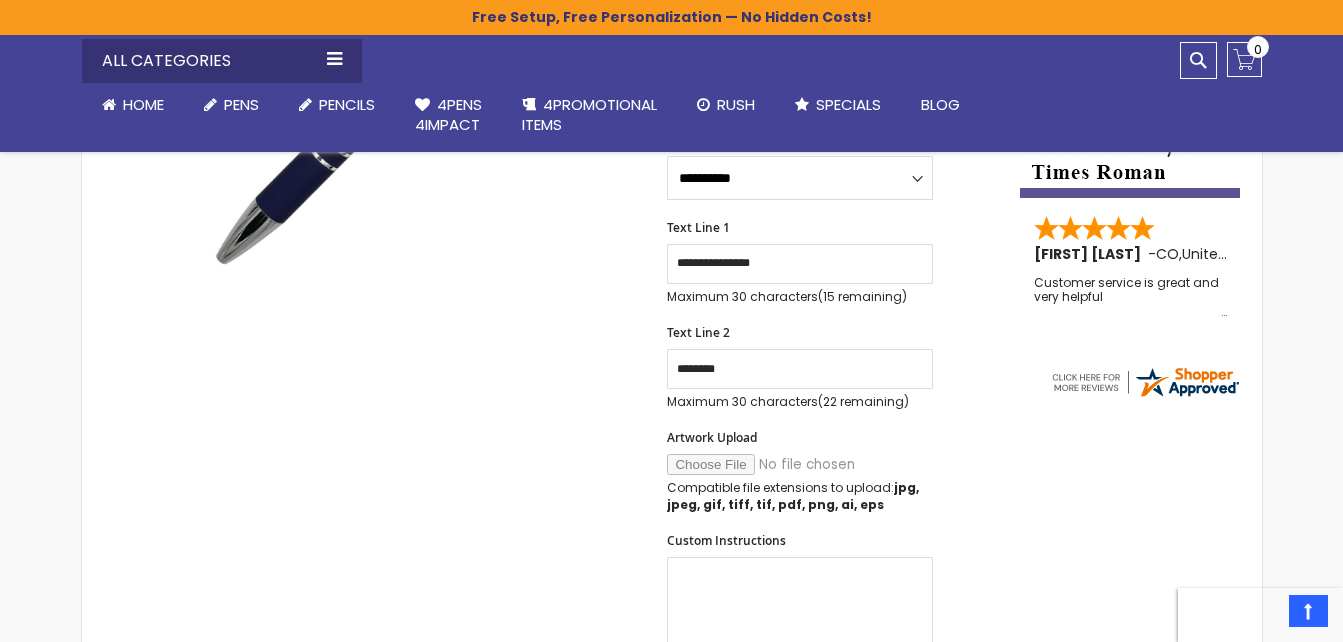 scroll, scrollTop: 509, scrollLeft: 0, axis: vertical 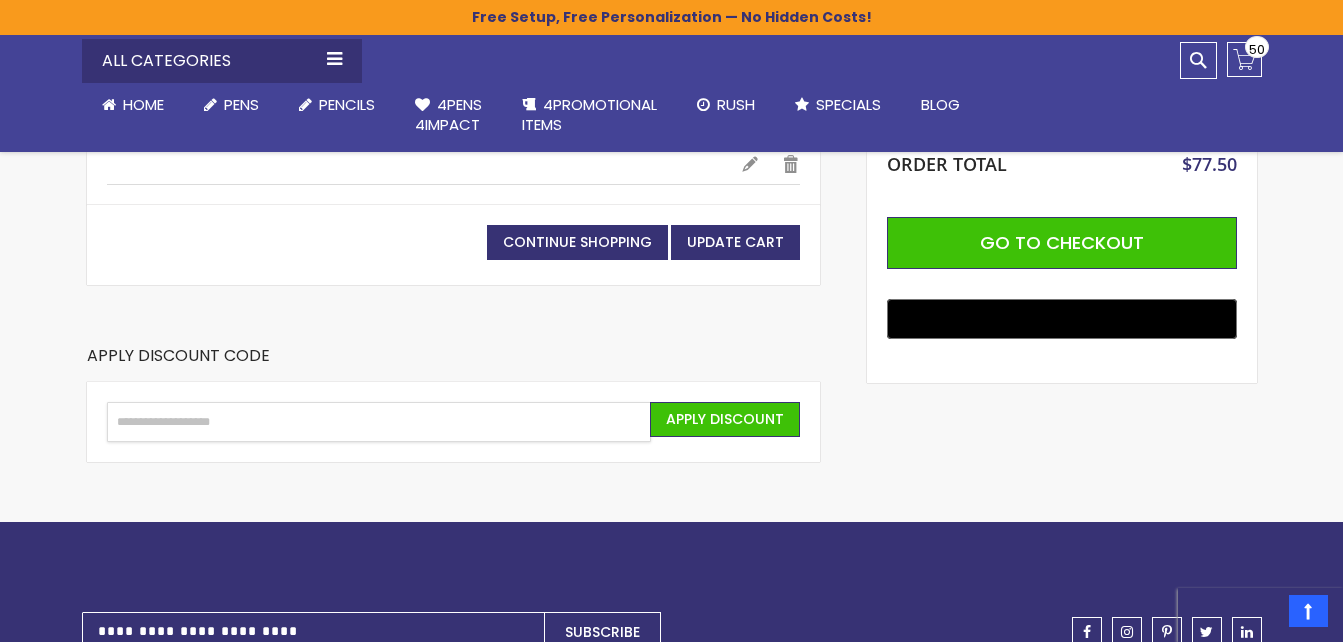 click on "Enter discount code" at bounding box center [379, 422] 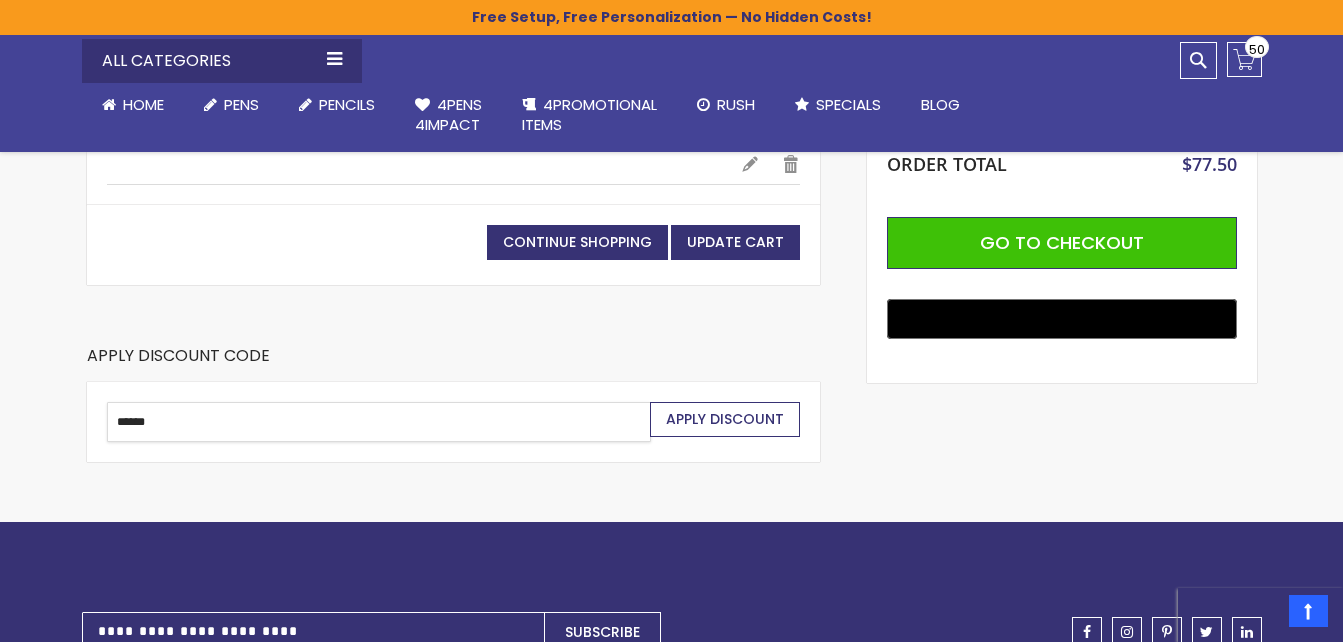 type on "******" 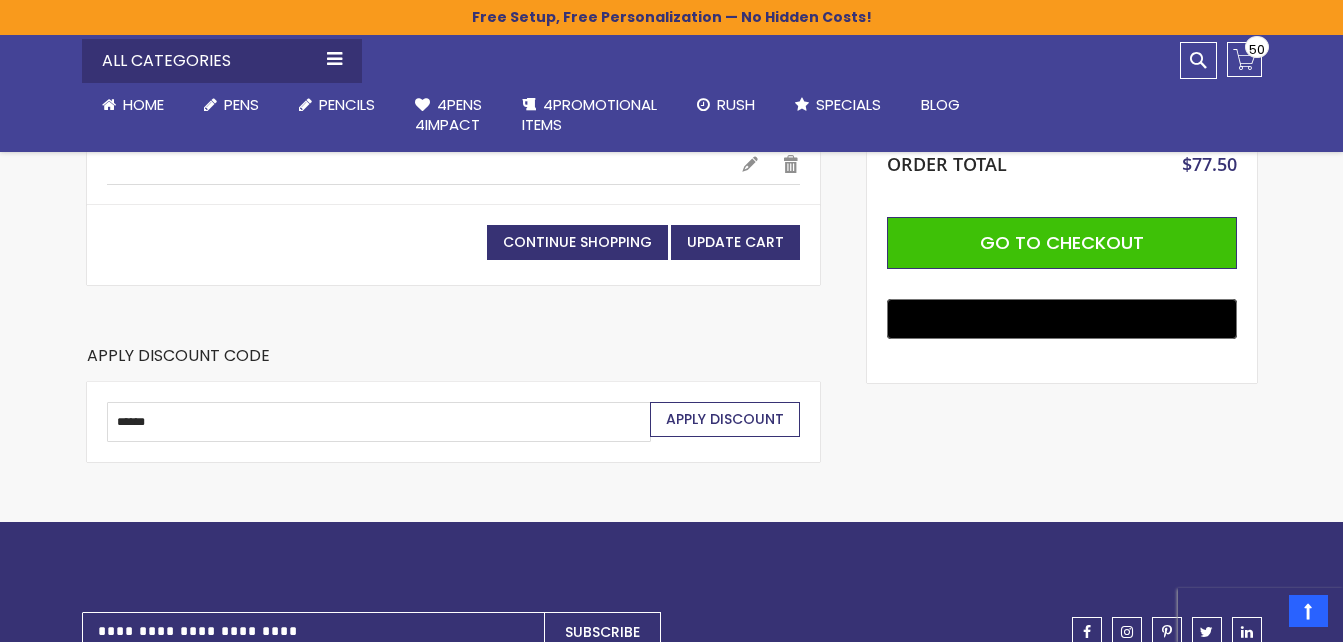 click on "Apply Discount" at bounding box center [725, 419] 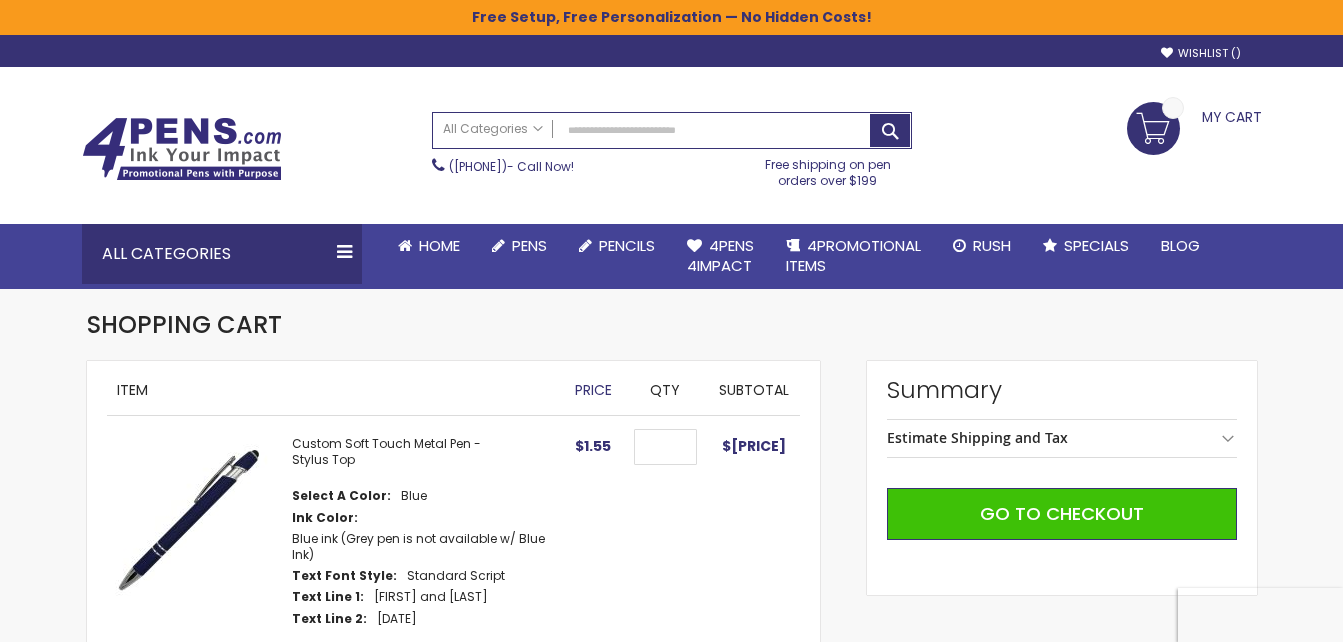 scroll, scrollTop: 0, scrollLeft: 0, axis: both 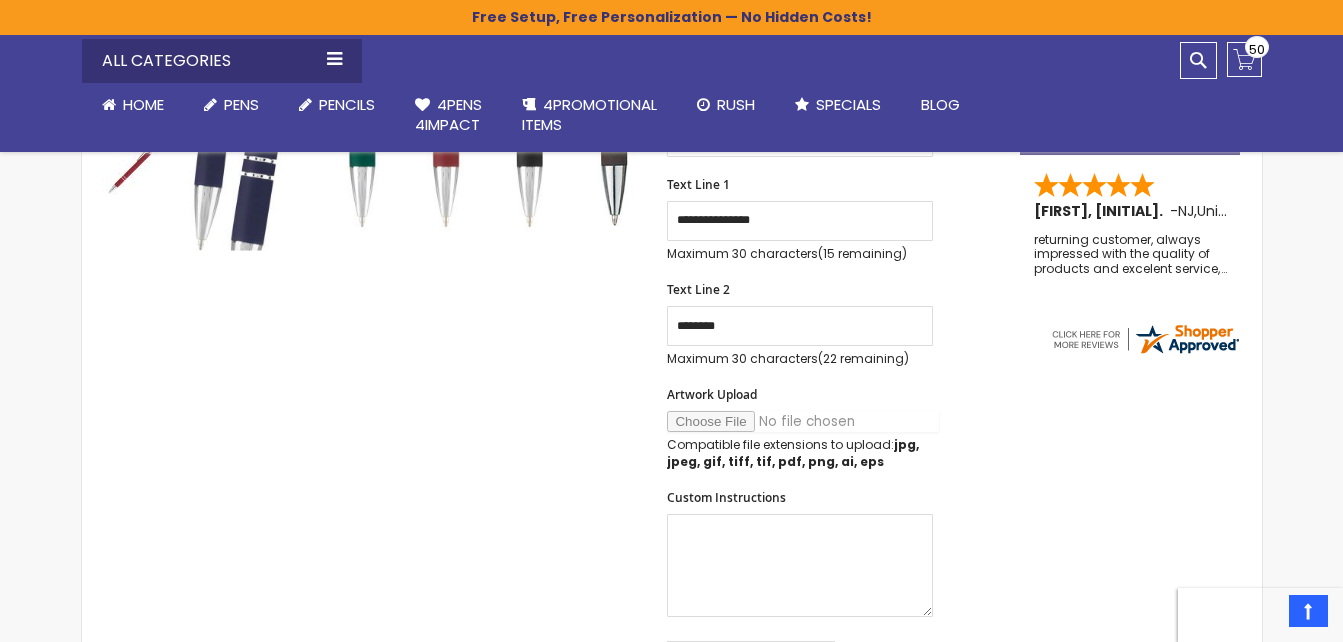 click on "Artwork Upload" at bounding box center (803, 421) 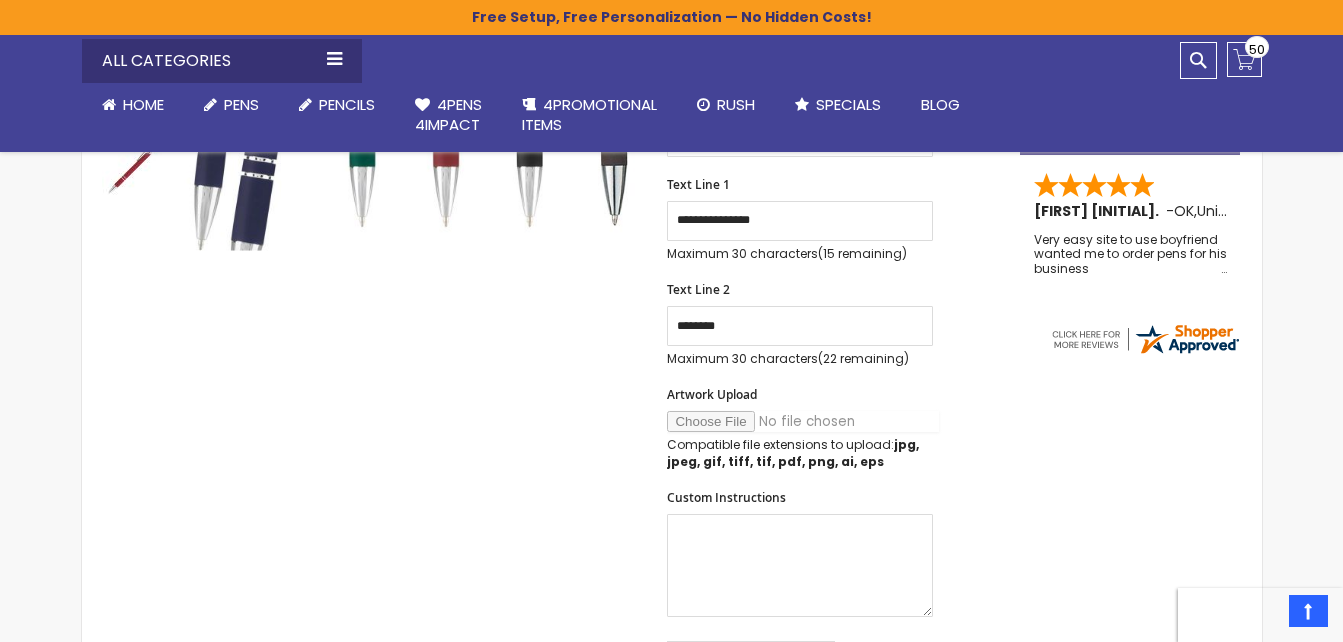 click on "Artwork Upload" at bounding box center (803, 421) 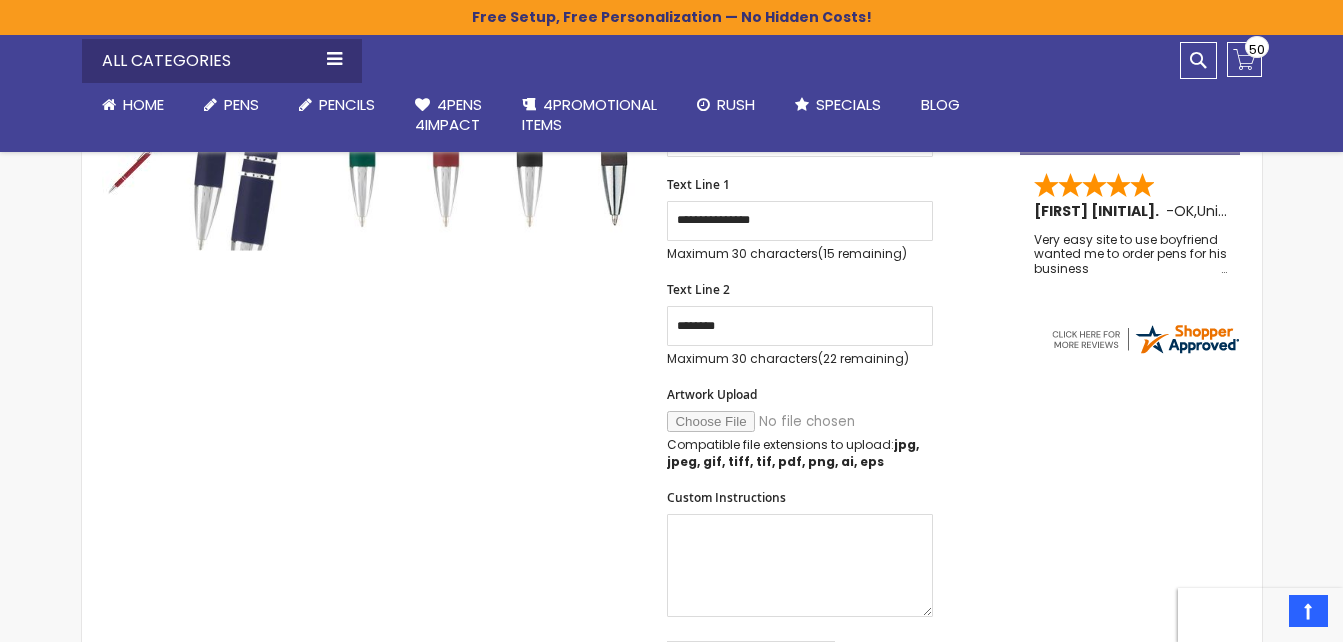 click on "SKU
NT-8
Rating:
100
% of
100
1" at bounding box center [551, 559] 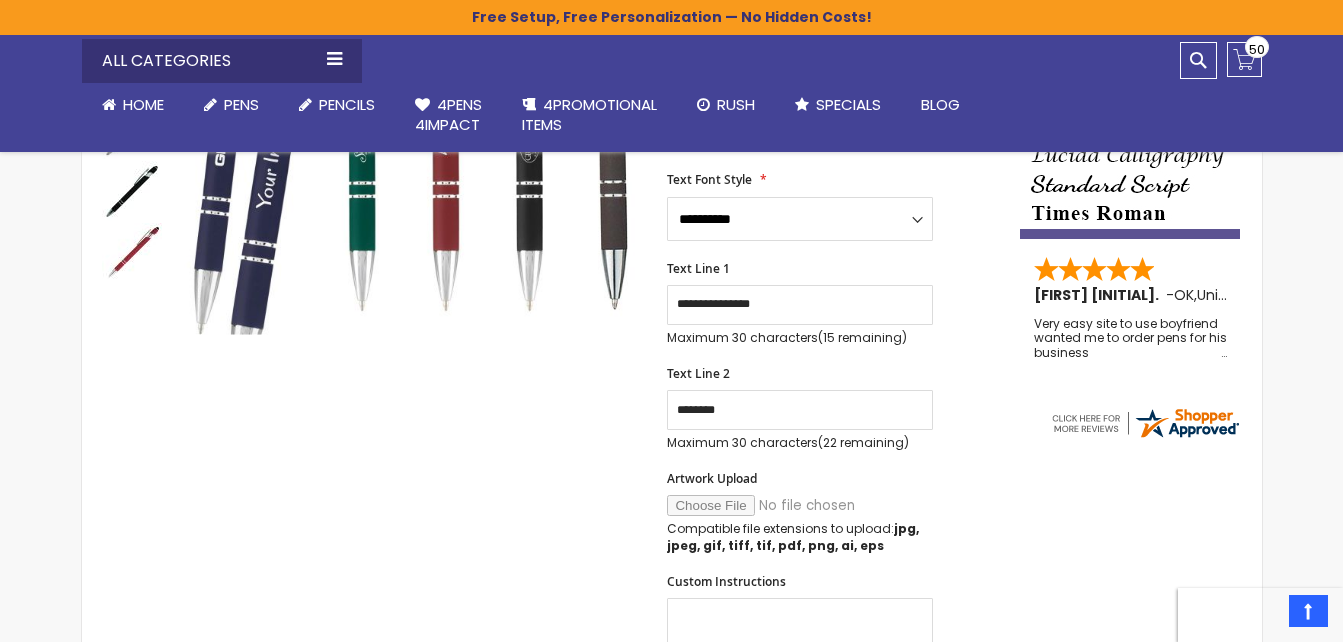 scroll, scrollTop: 520, scrollLeft: 0, axis: vertical 